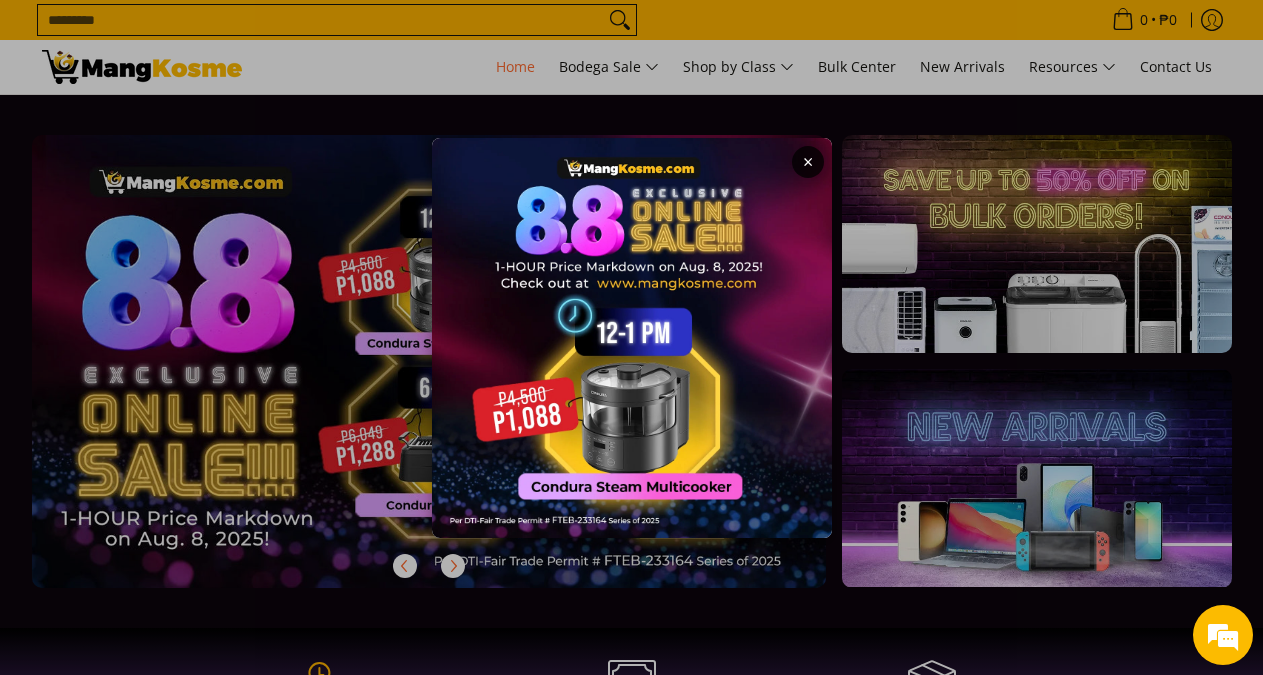 scroll, scrollTop: 0, scrollLeft: 0, axis: both 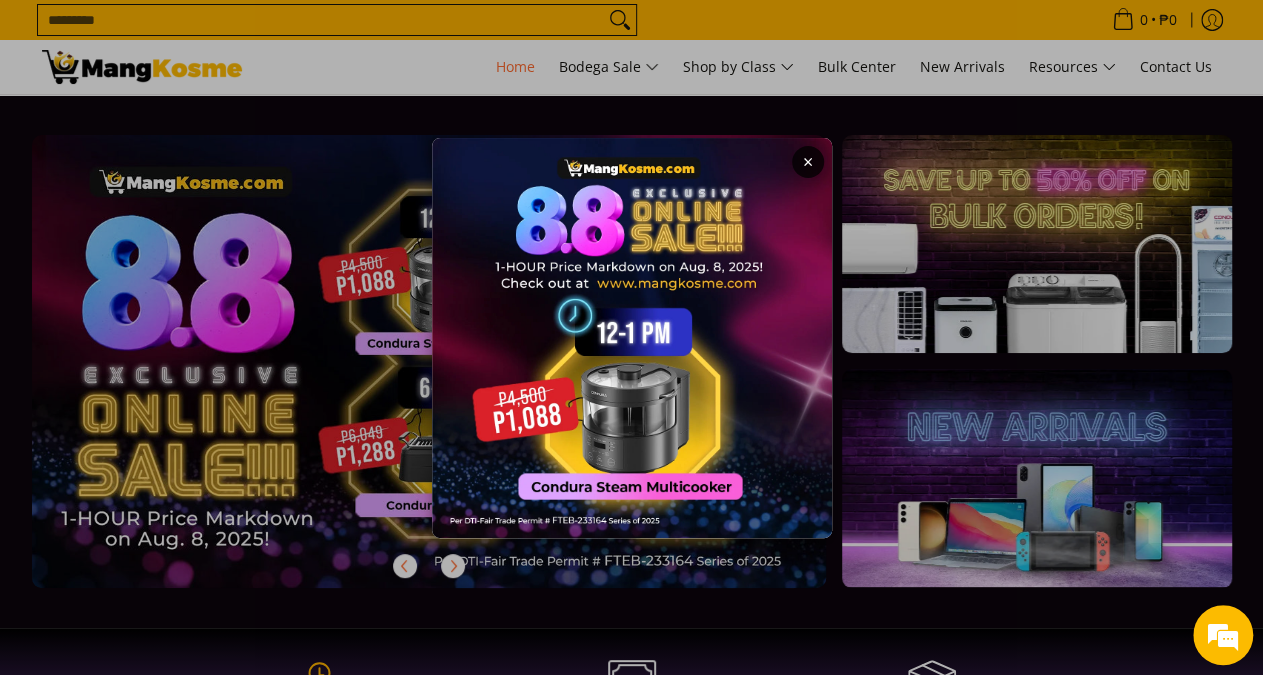 click on "×" at bounding box center [631, 337] 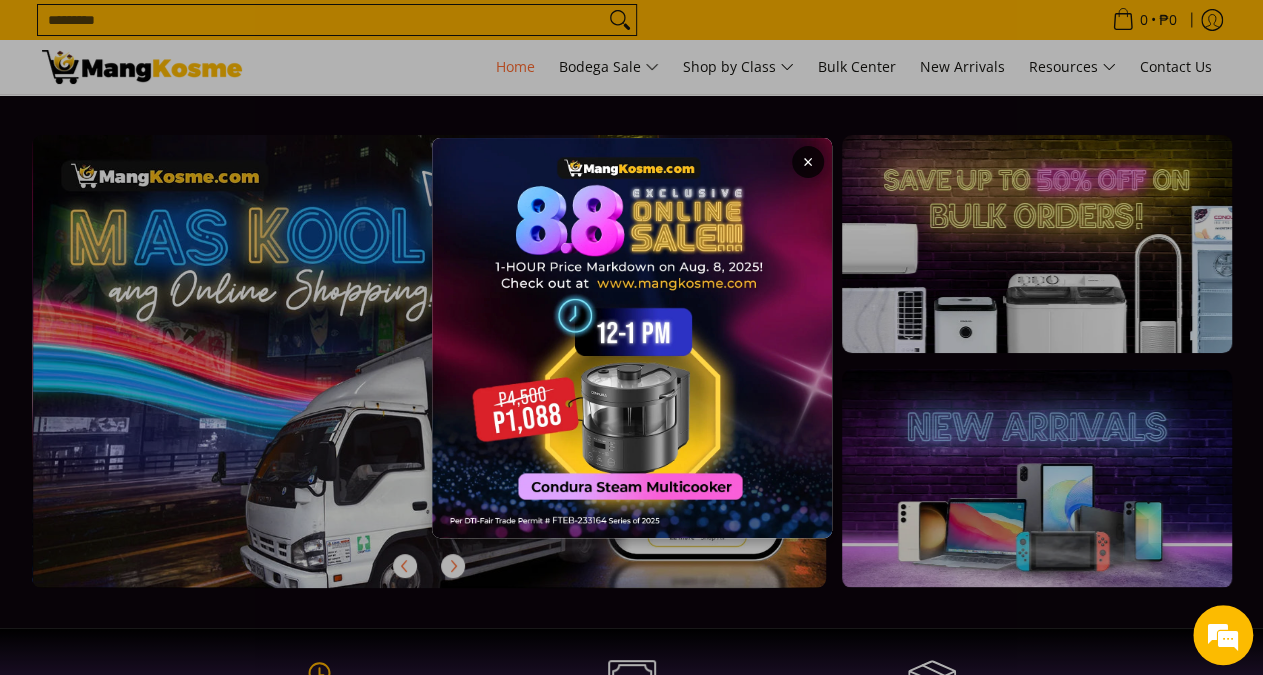 scroll, scrollTop: 0, scrollLeft: 794, axis: horizontal 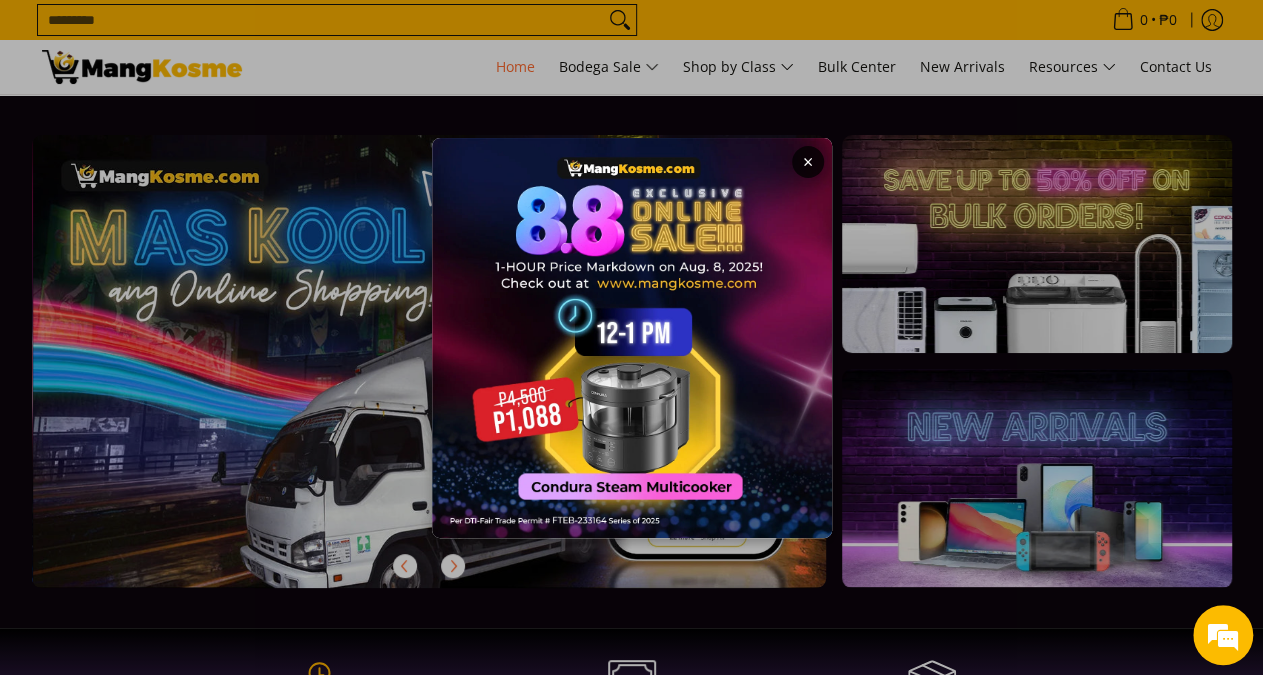 click at bounding box center [632, 338] 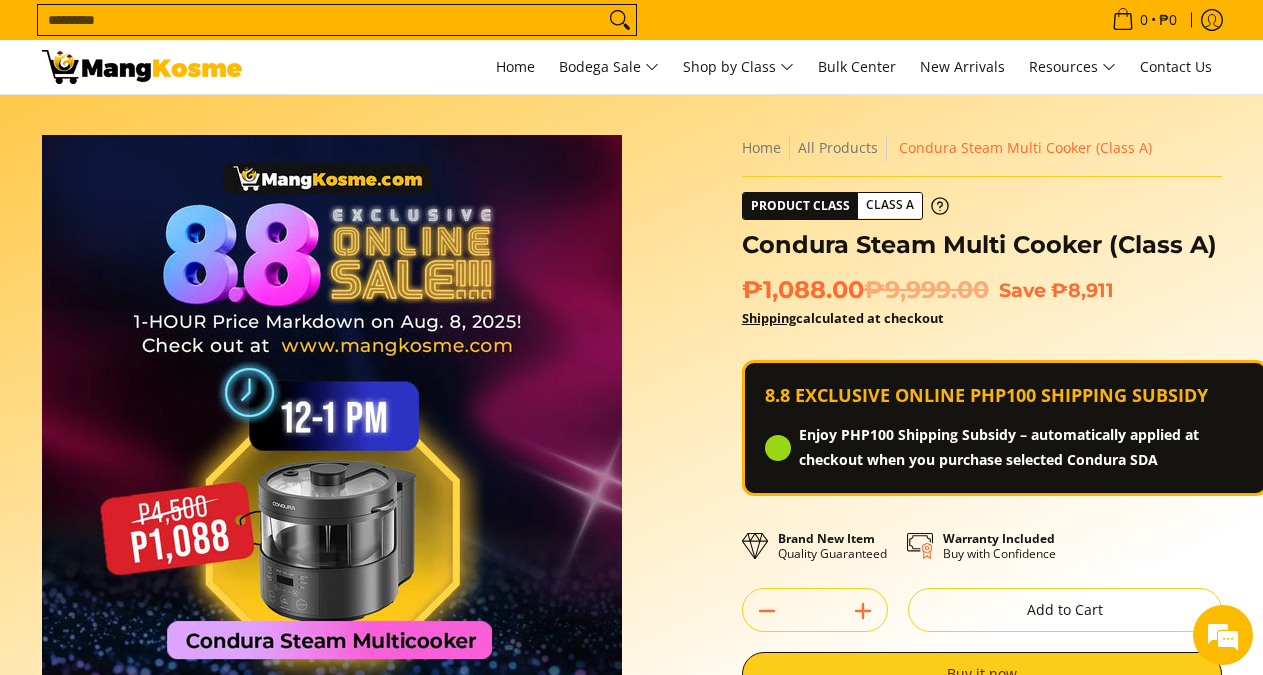 scroll, scrollTop: 0, scrollLeft: 0, axis: both 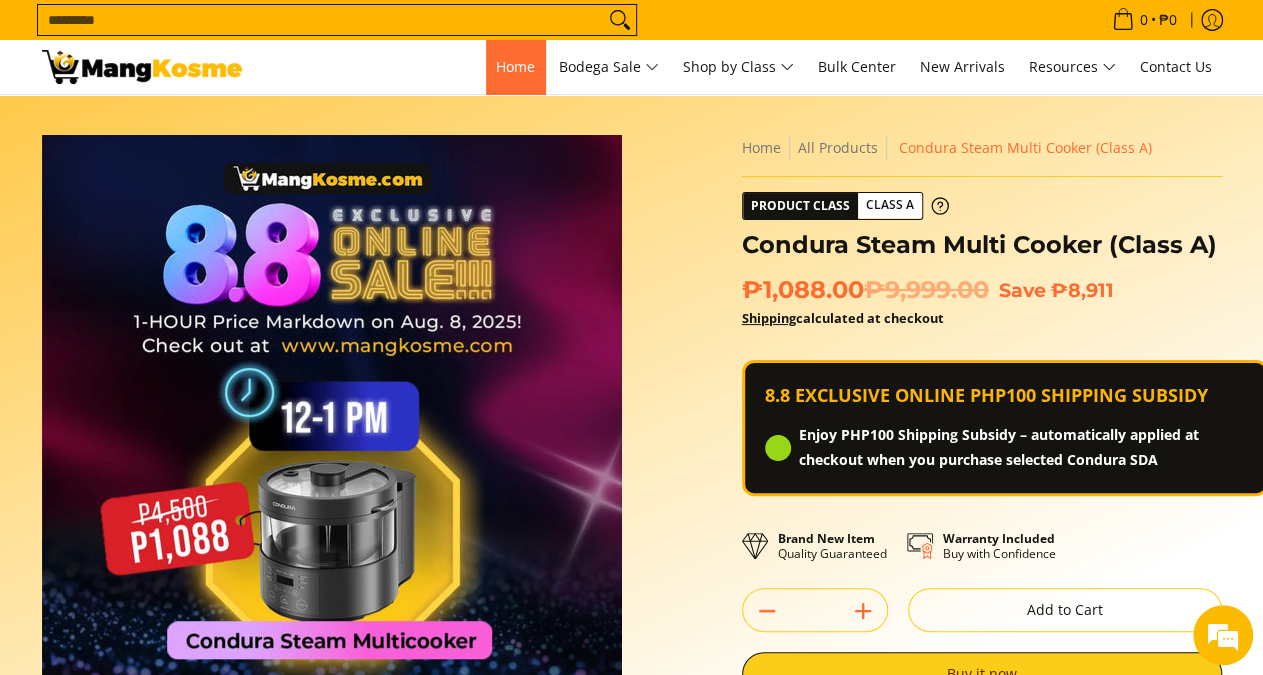 click on "Home" at bounding box center [515, 66] 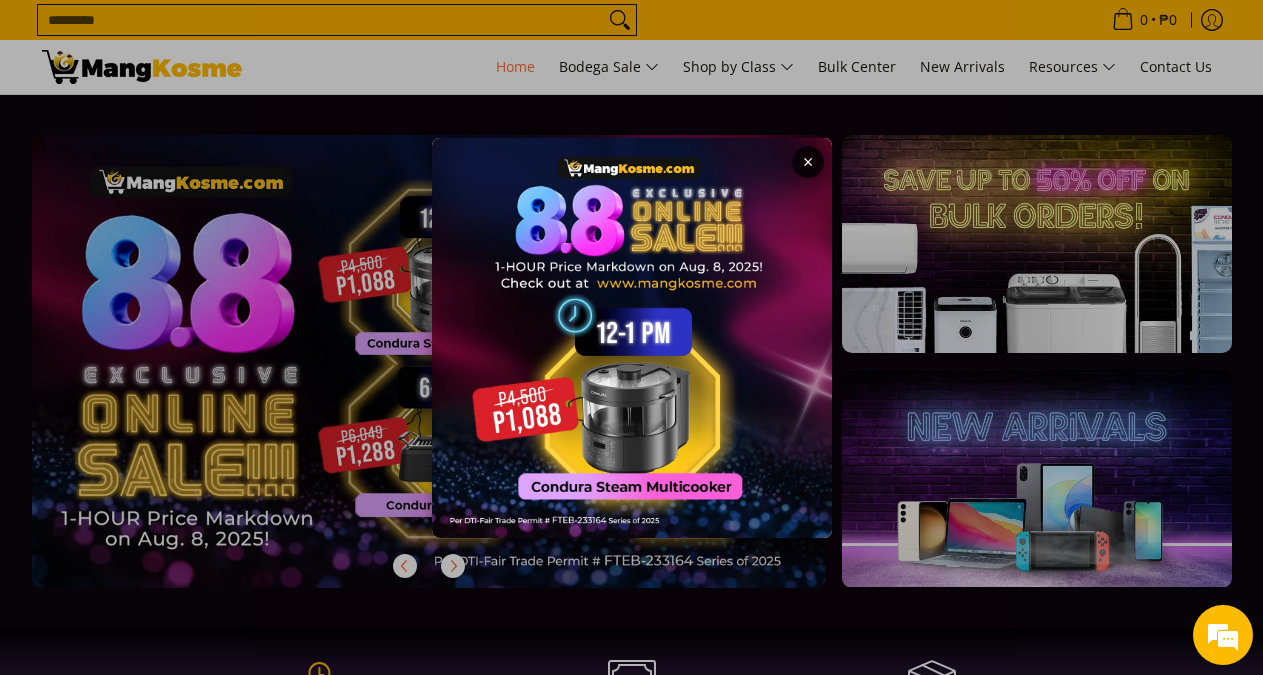 scroll, scrollTop: 0, scrollLeft: 0, axis: both 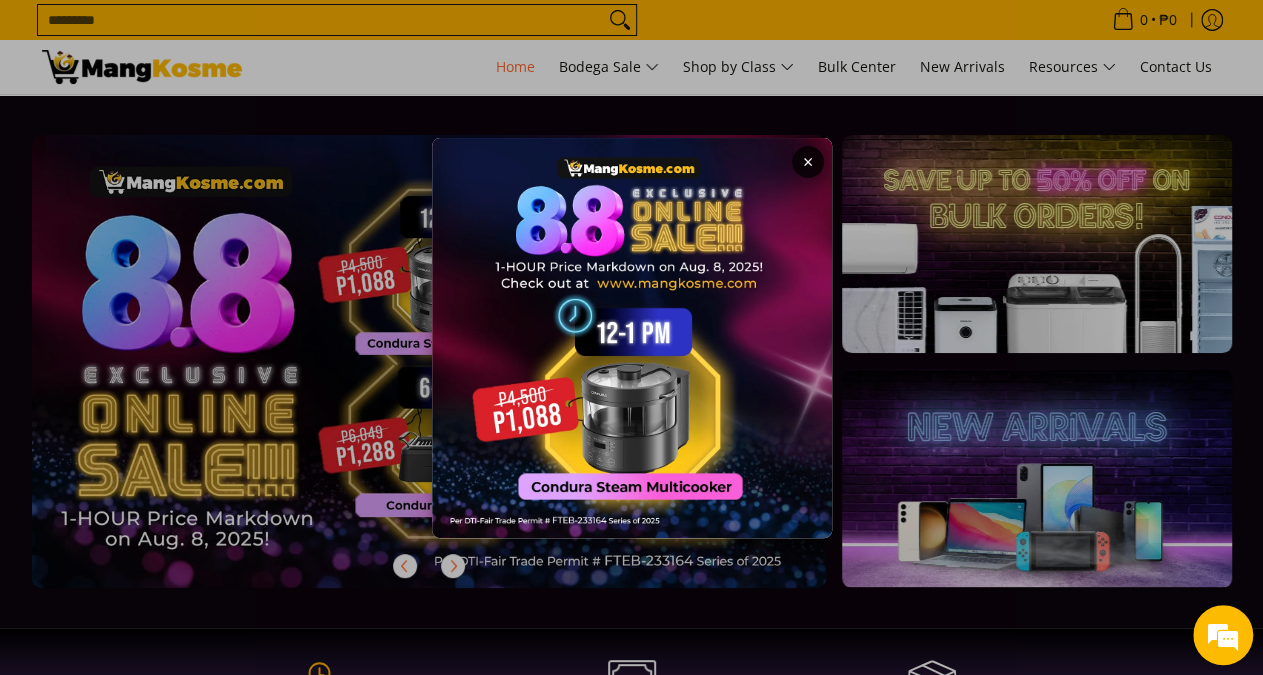 click on "×" at bounding box center (631, 337) 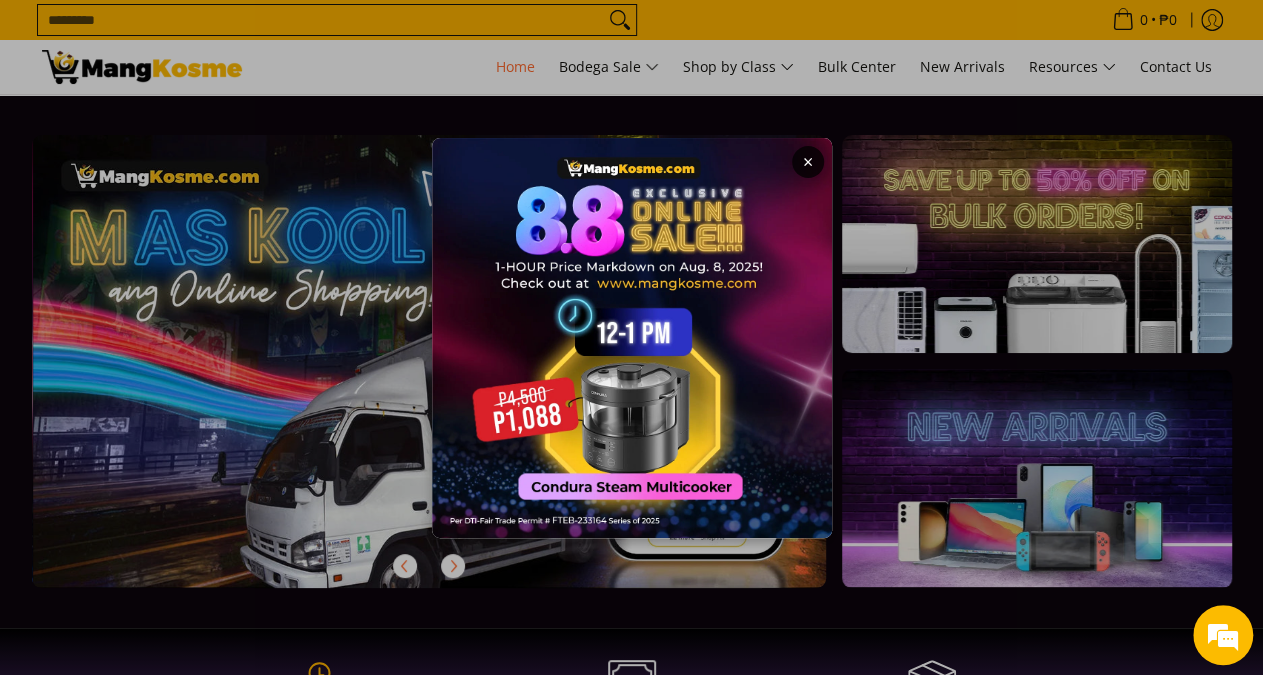 scroll, scrollTop: 0, scrollLeft: 794, axis: horizontal 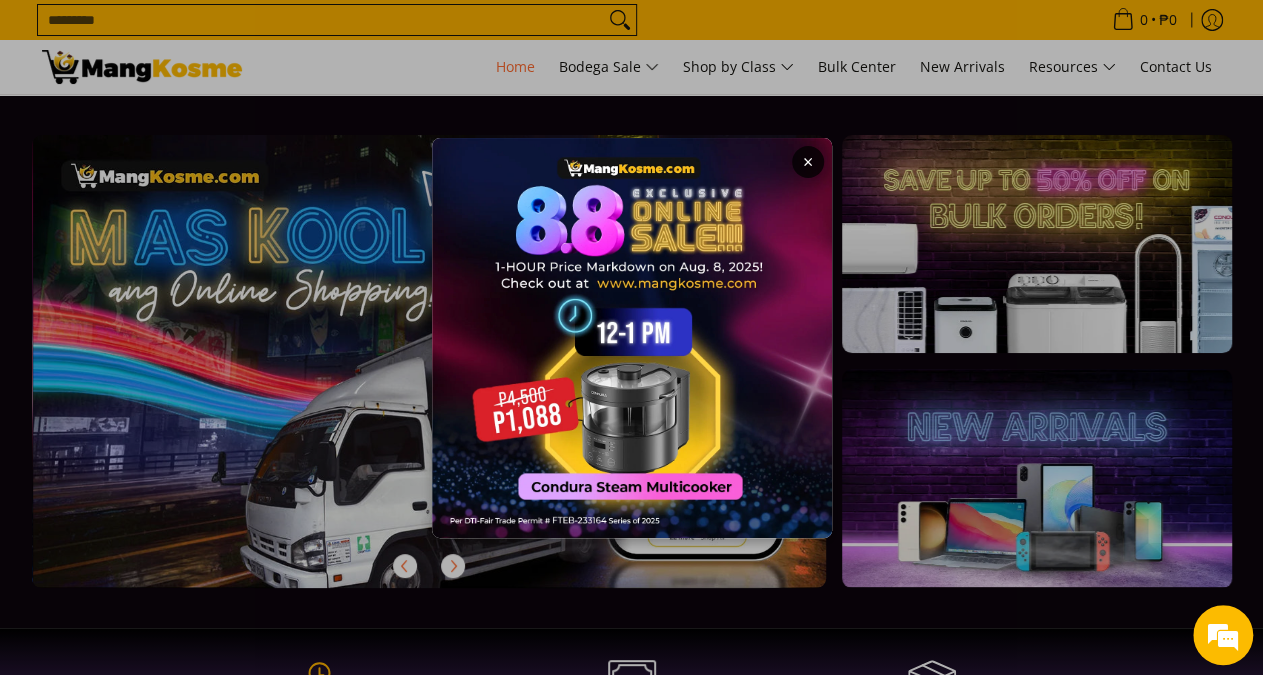 click on "×" at bounding box center [631, 337] 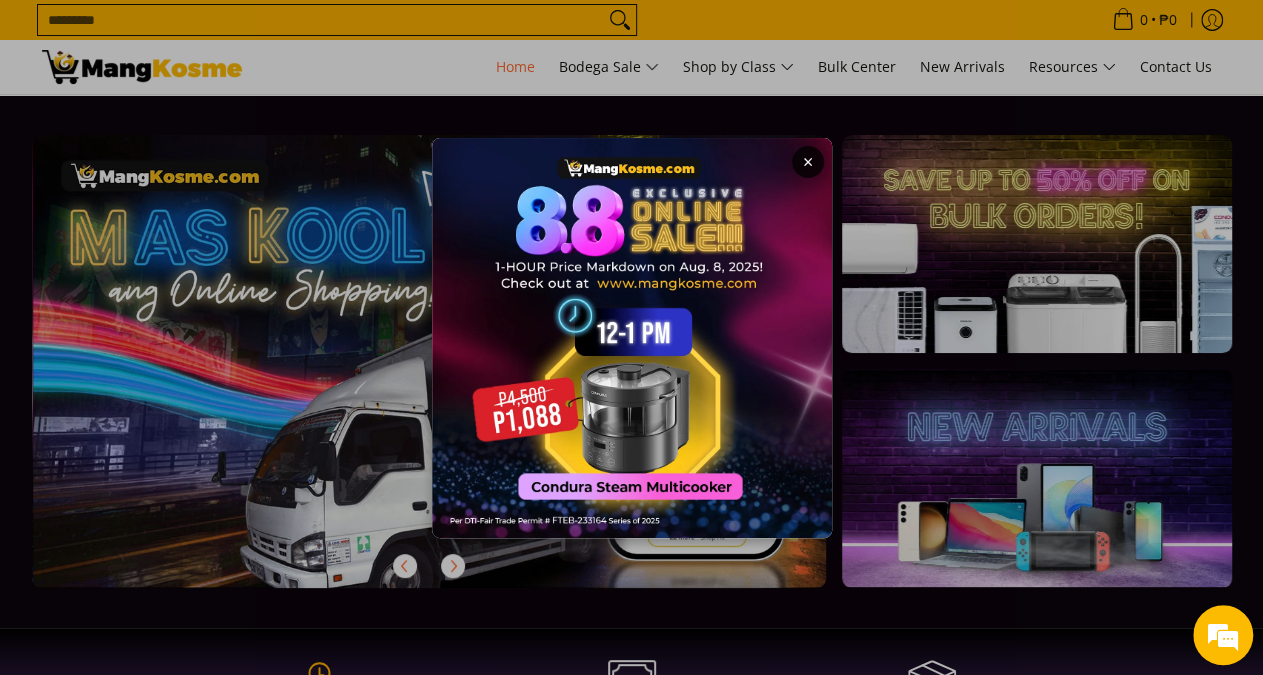 click on "×" at bounding box center [631, 337] 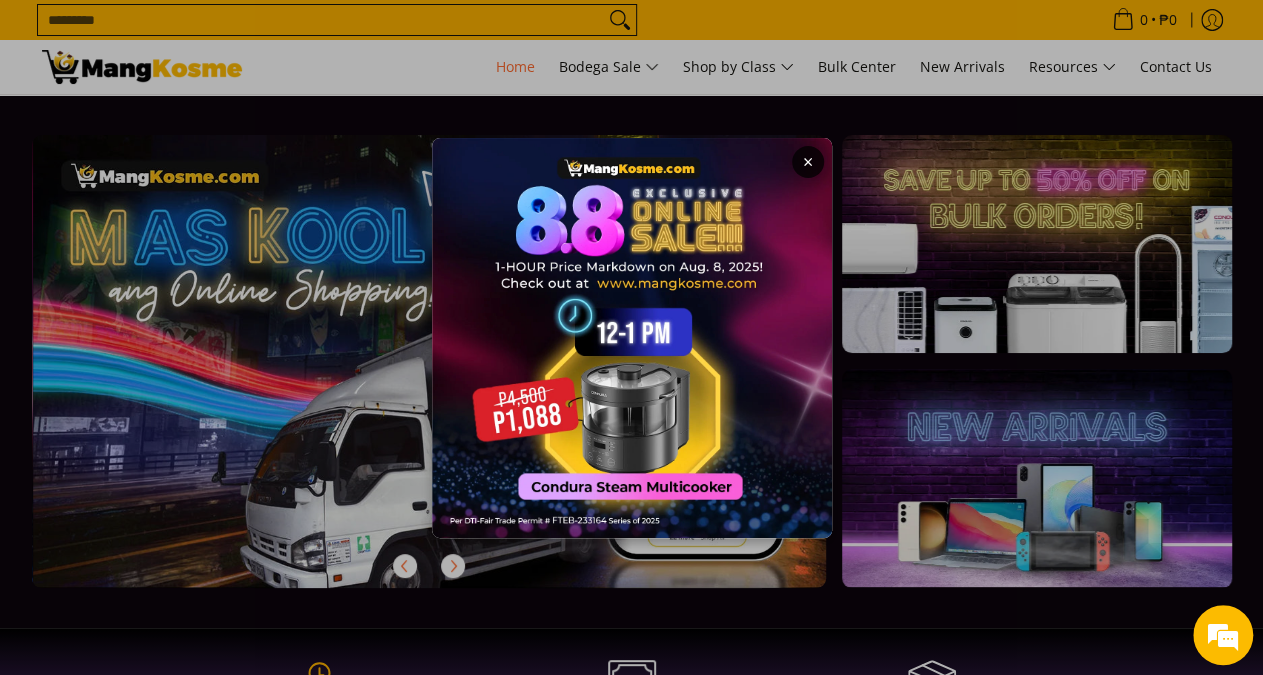 click on "×" at bounding box center [631, 337] 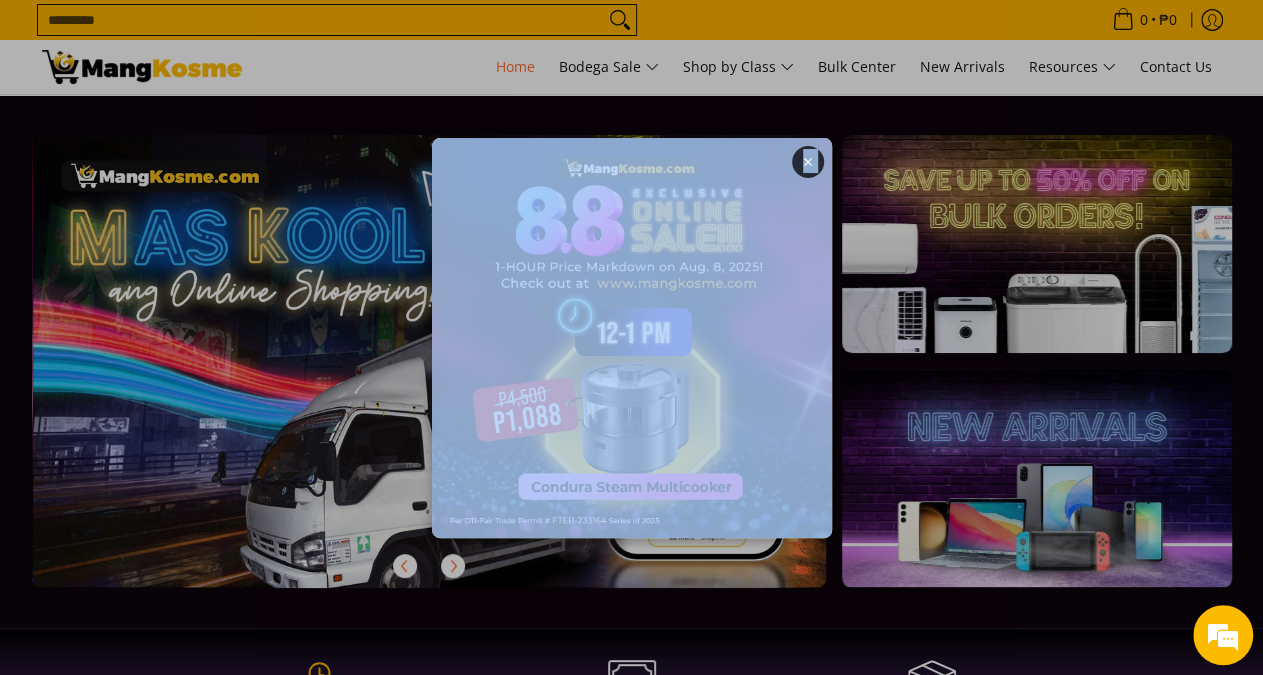 click on "×" at bounding box center [631, 337] 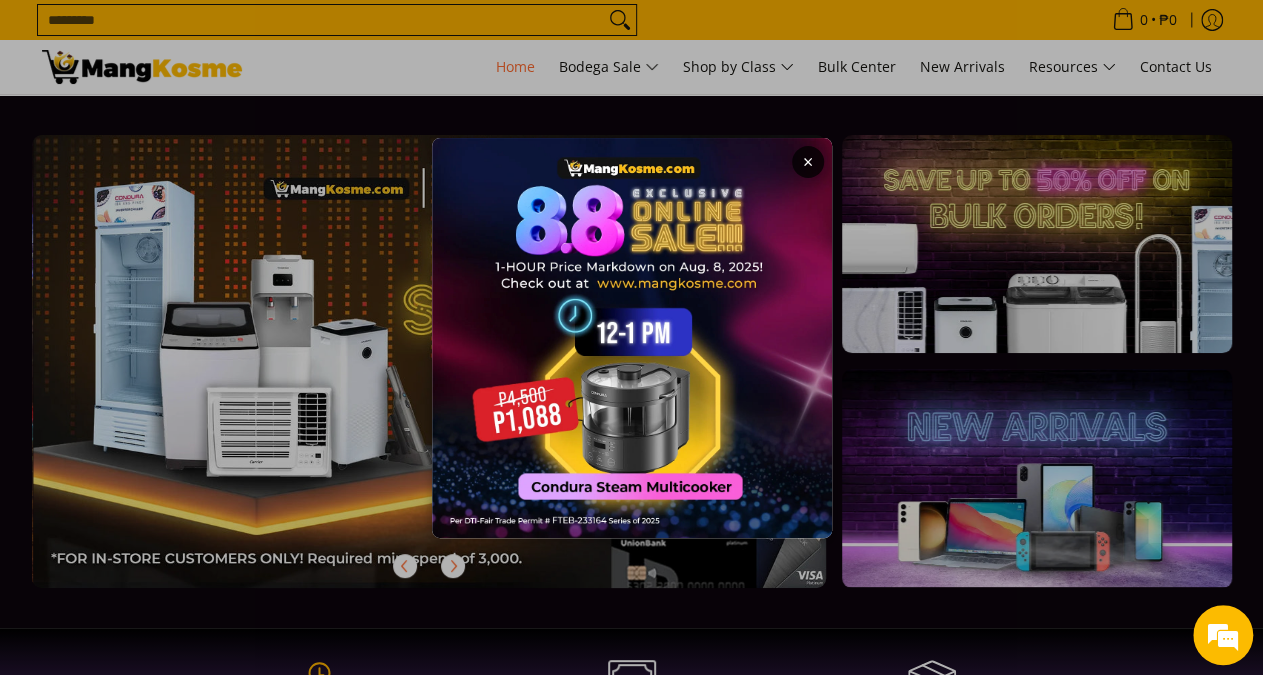 scroll, scrollTop: 0, scrollLeft: 1590, axis: horizontal 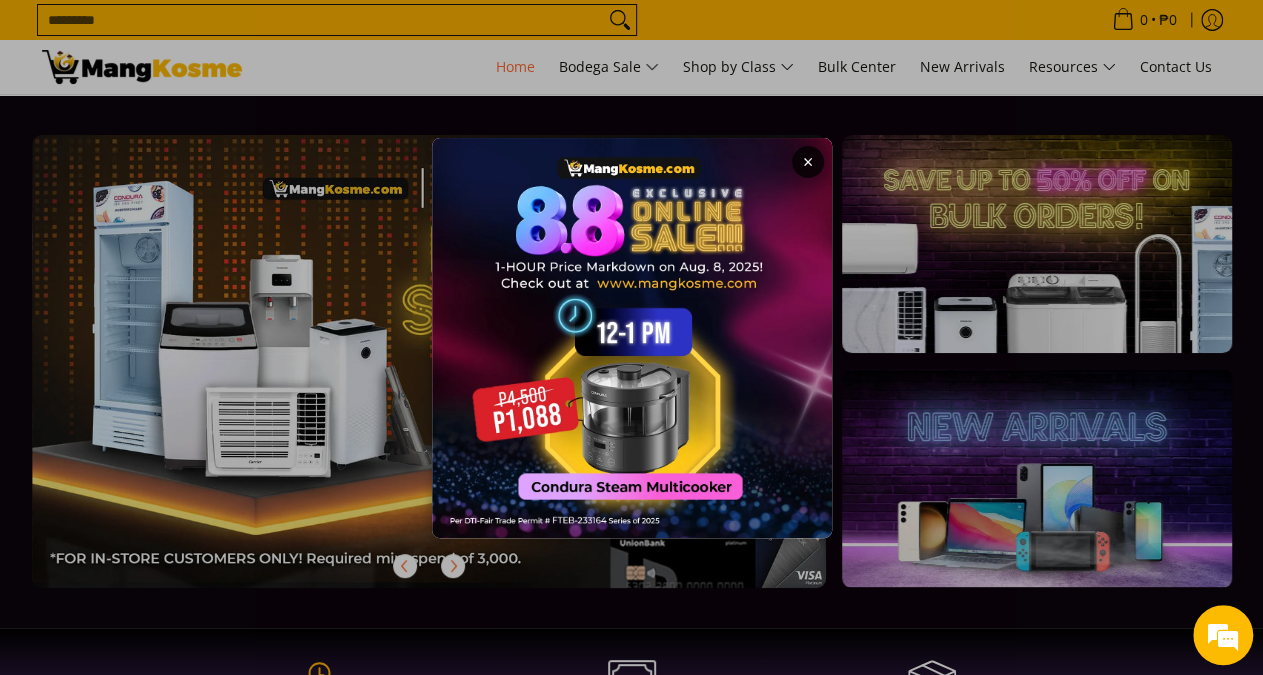 click on "×" at bounding box center [631, 337] 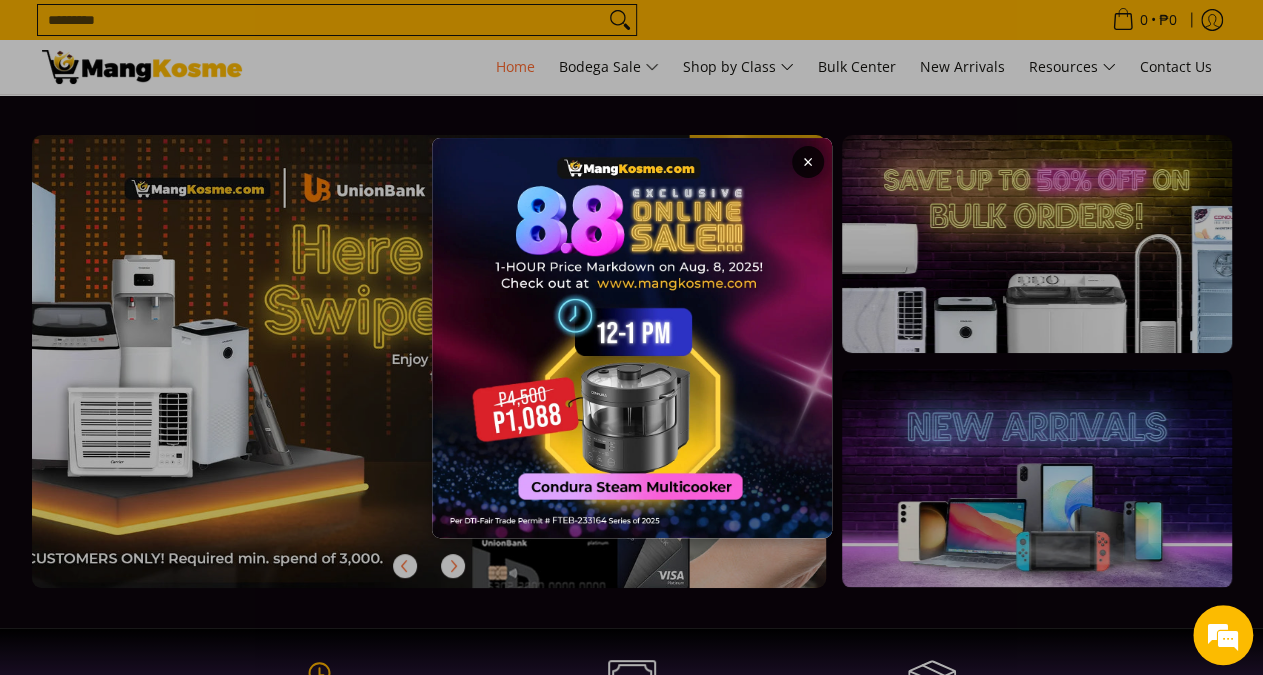 click on "×" at bounding box center [631, 337] 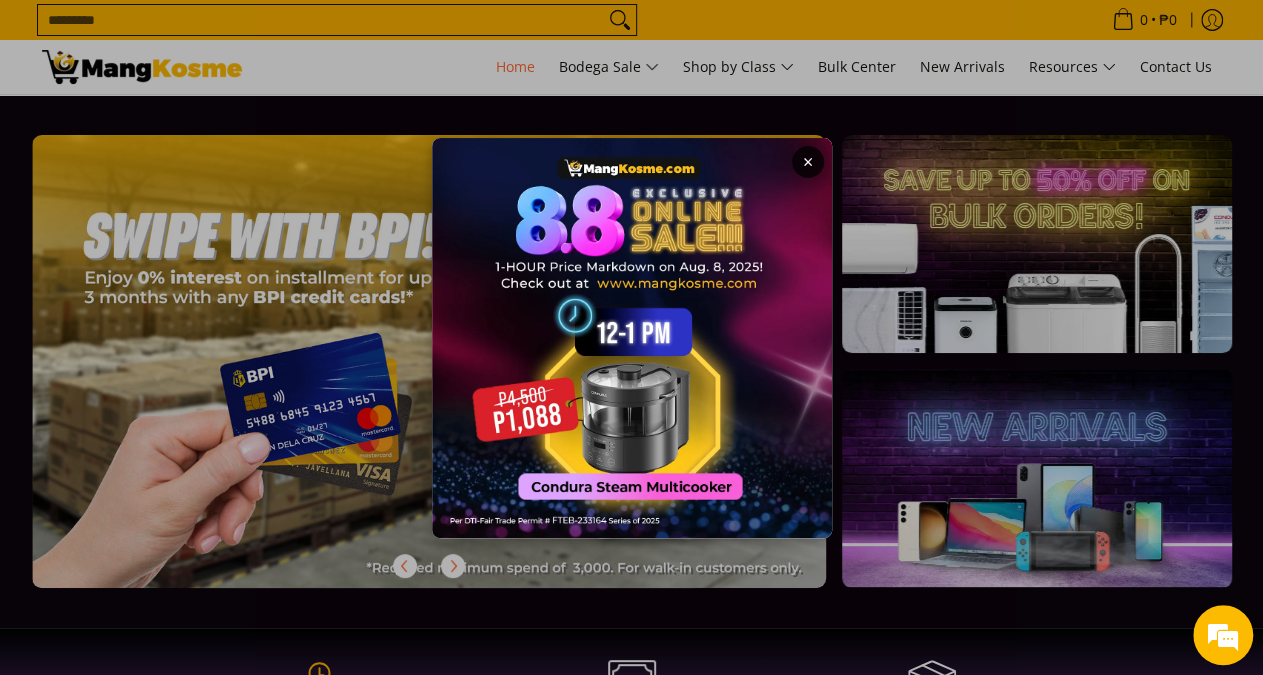 scroll, scrollTop: 0, scrollLeft: 2384, axis: horizontal 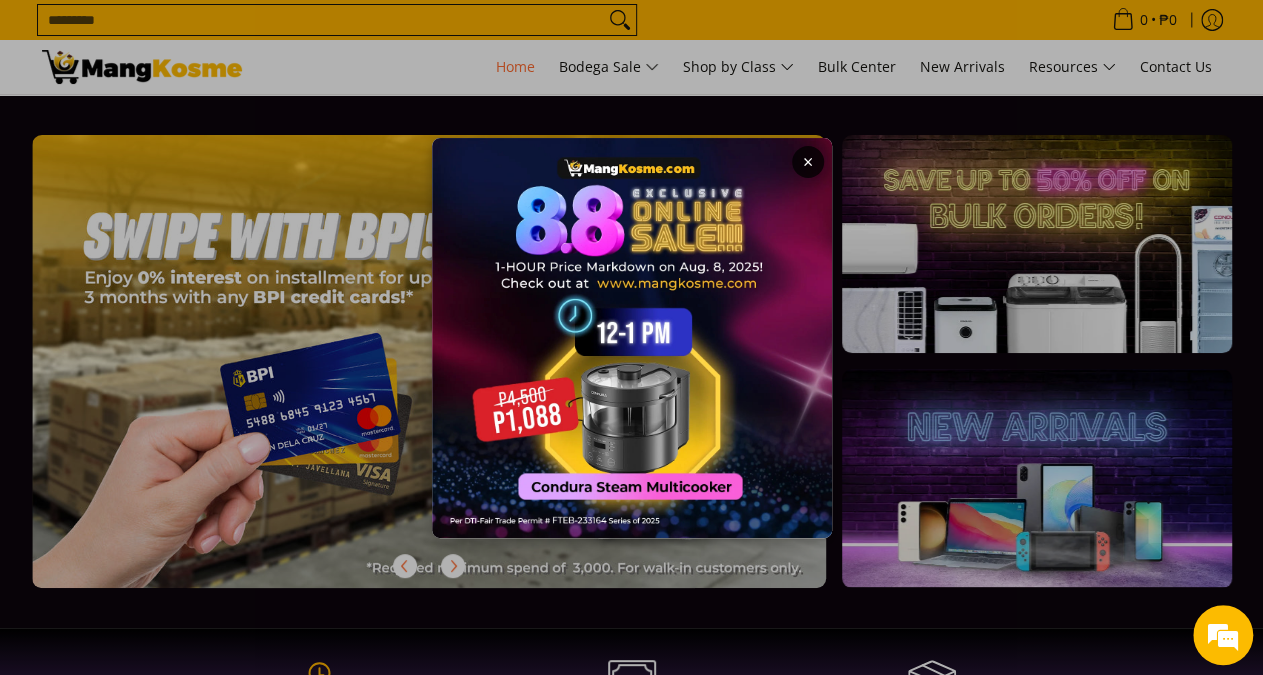 click on "×" at bounding box center [631, 337] 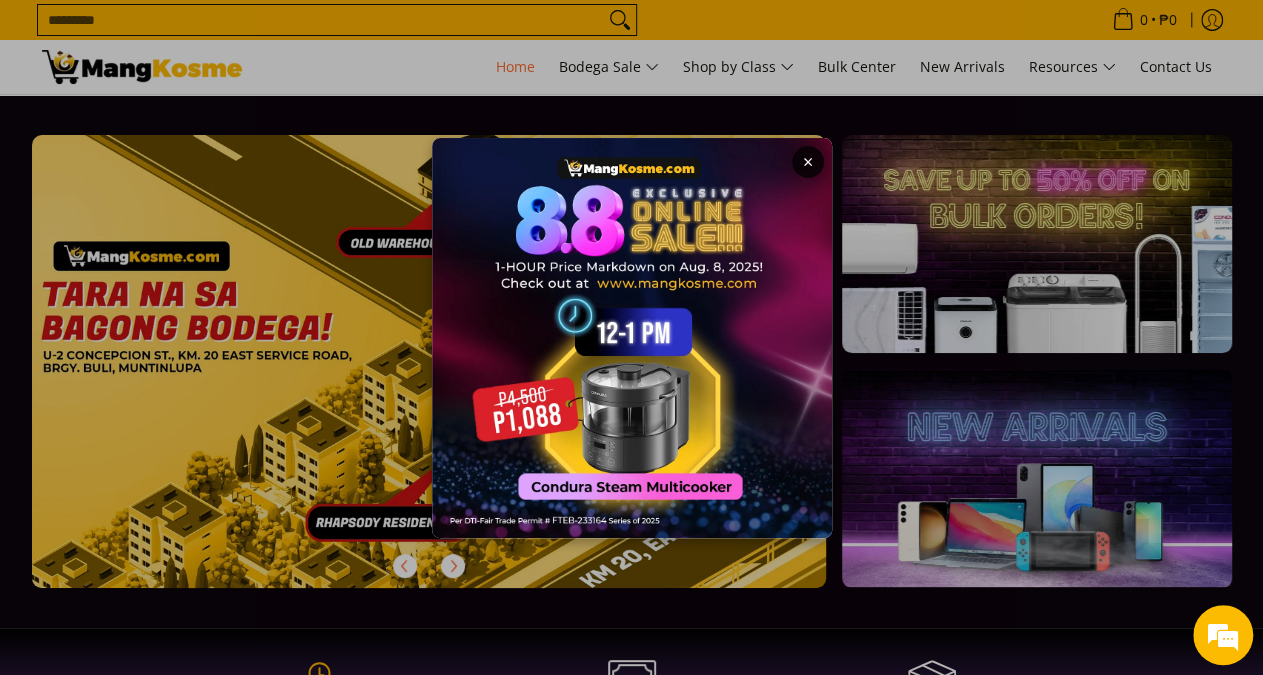 click on "×" at bounding box center (631, 337) 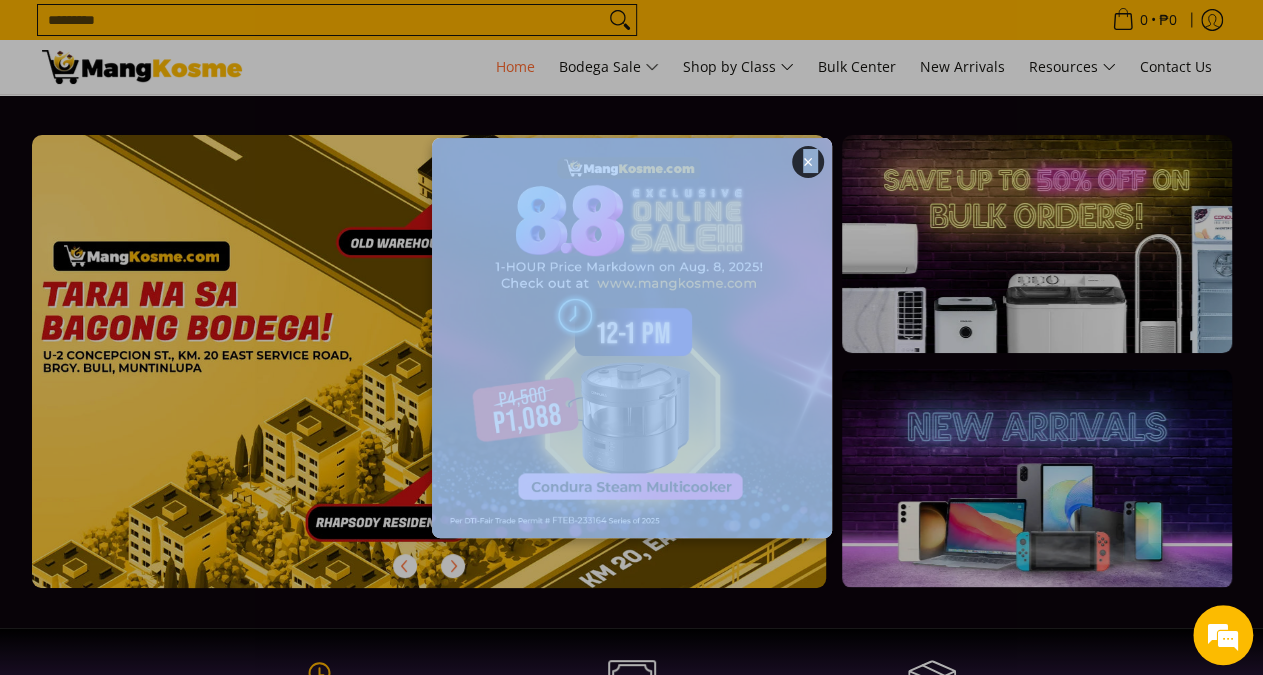 click on "×" at bounding box center (631, 337) 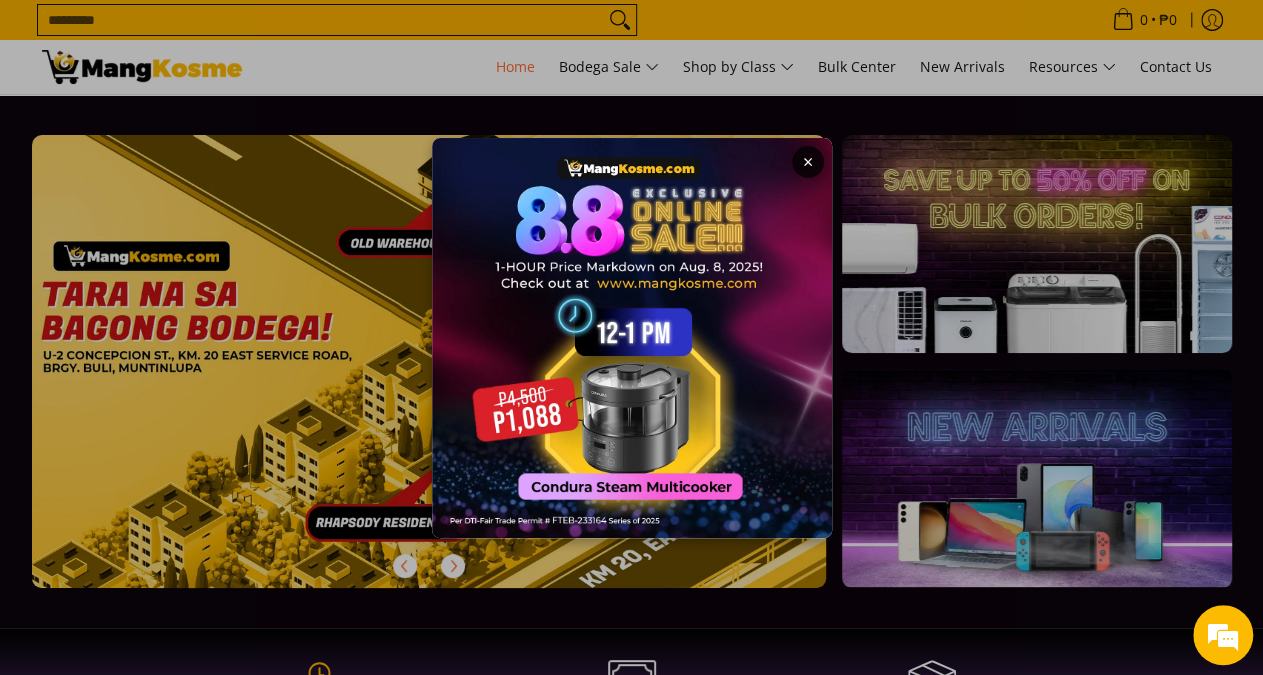 click on "×" at bounding box center [631, 337] 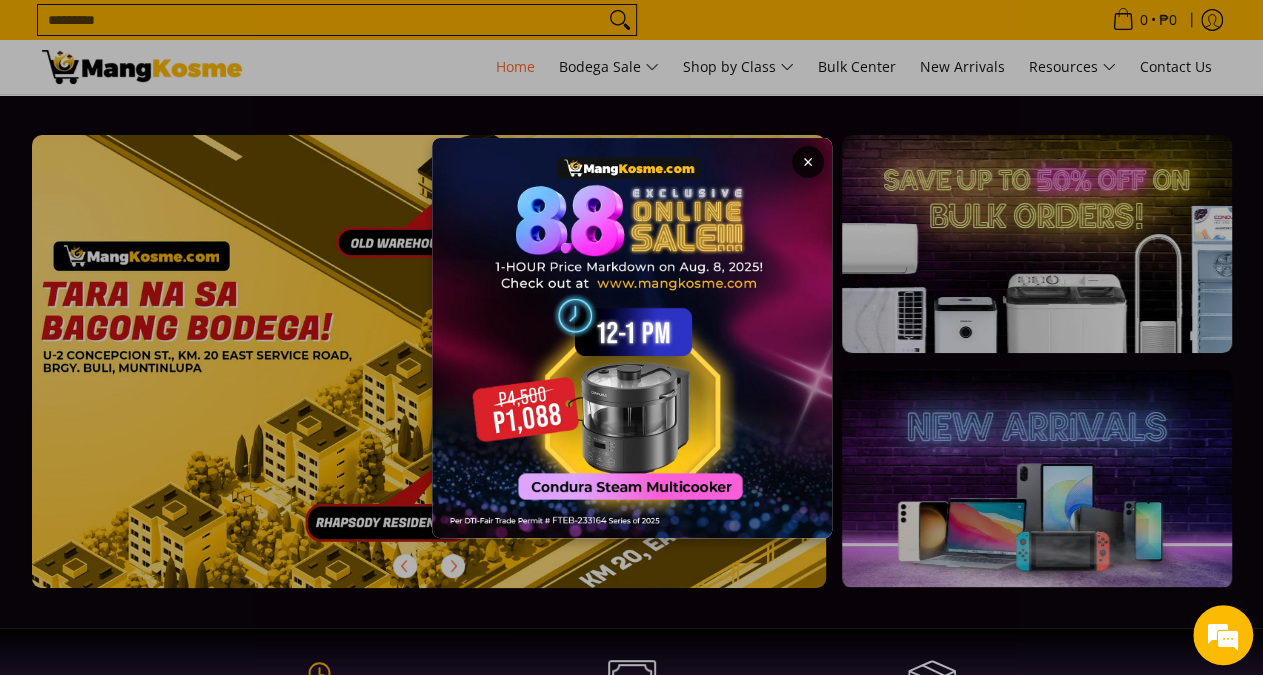 click on "×" at bounding box center [631, 337] 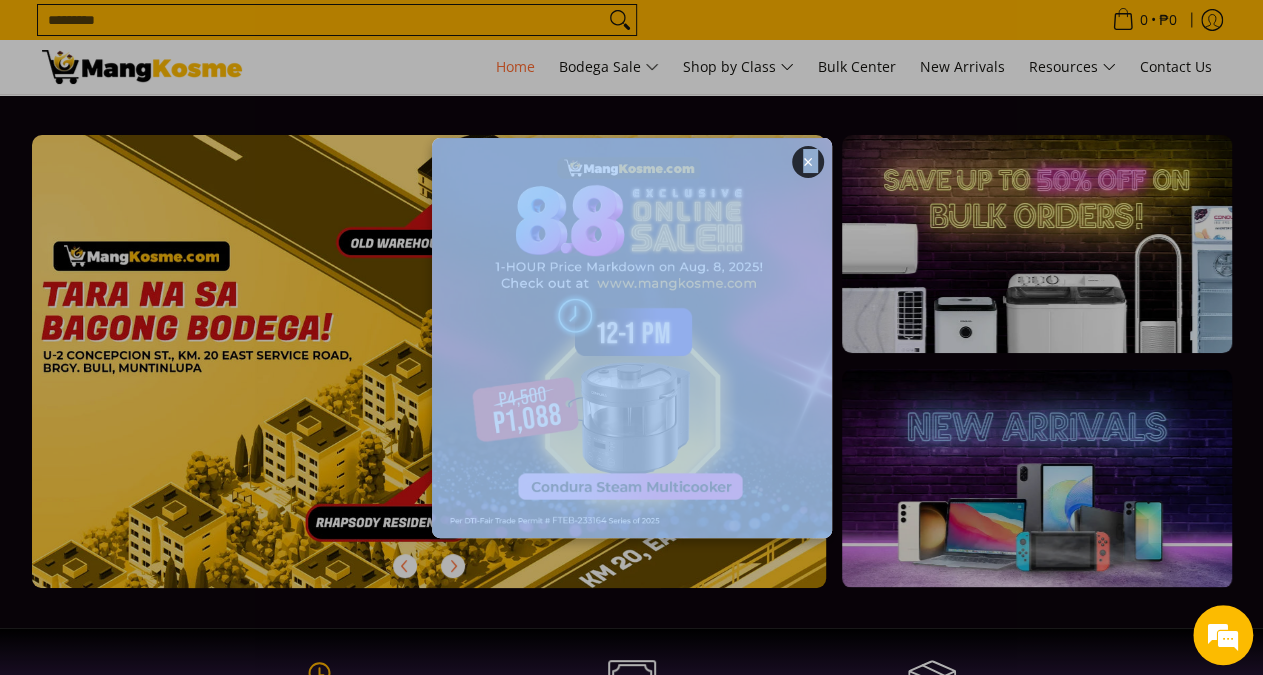 click on "×" at bounding box center (631, 337) 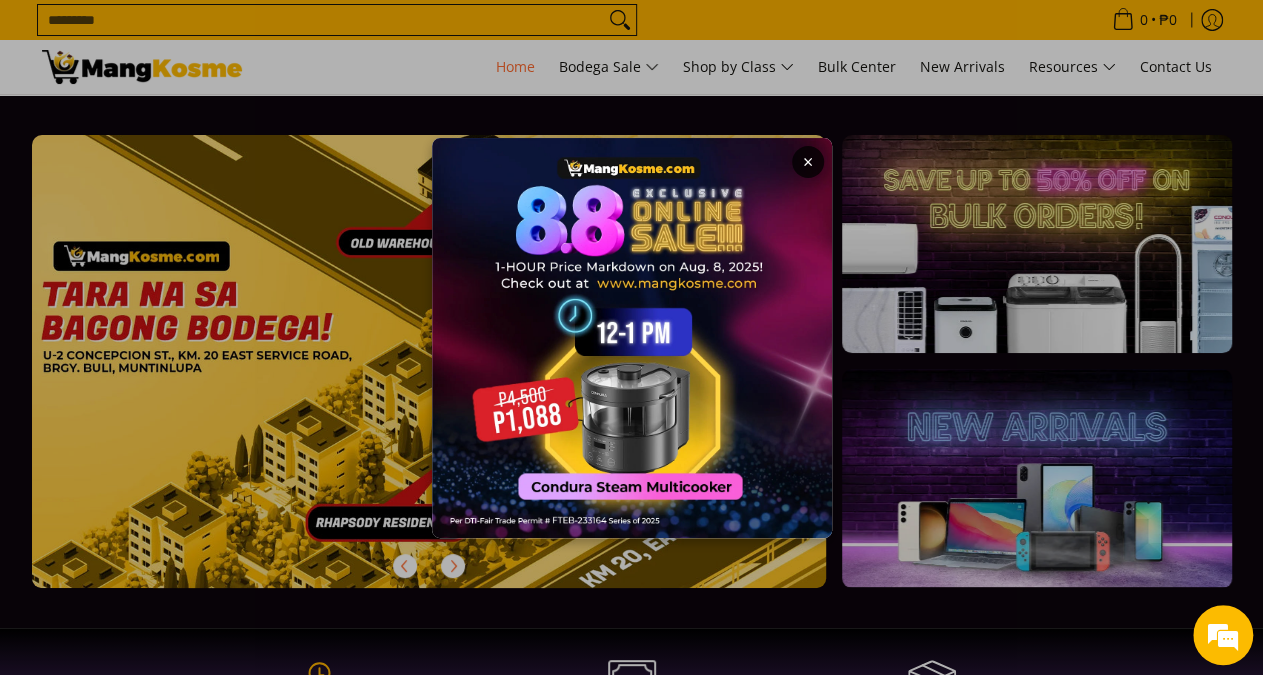 drag, startPoint x: 513, startPoint y: 75, endPoint x: 588, endPoint y: 416, distance: 349.1504 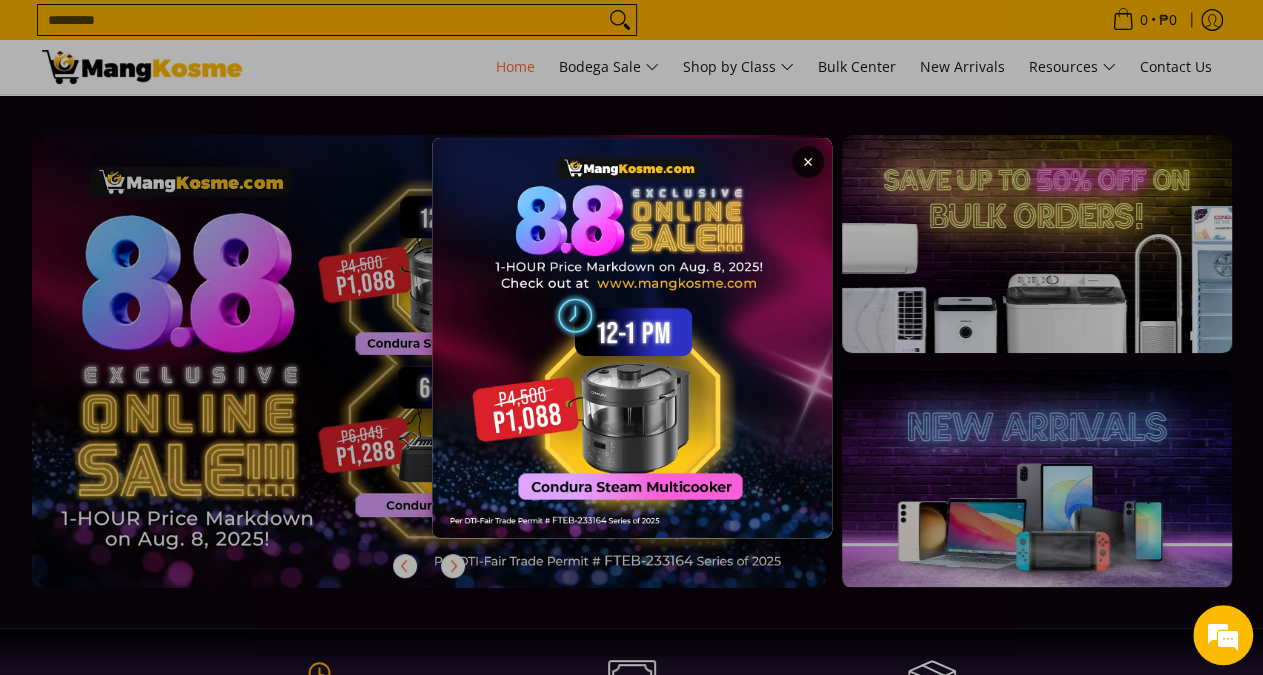 scroll, scrollTop: 0, scrollLeft: 0, axis: both 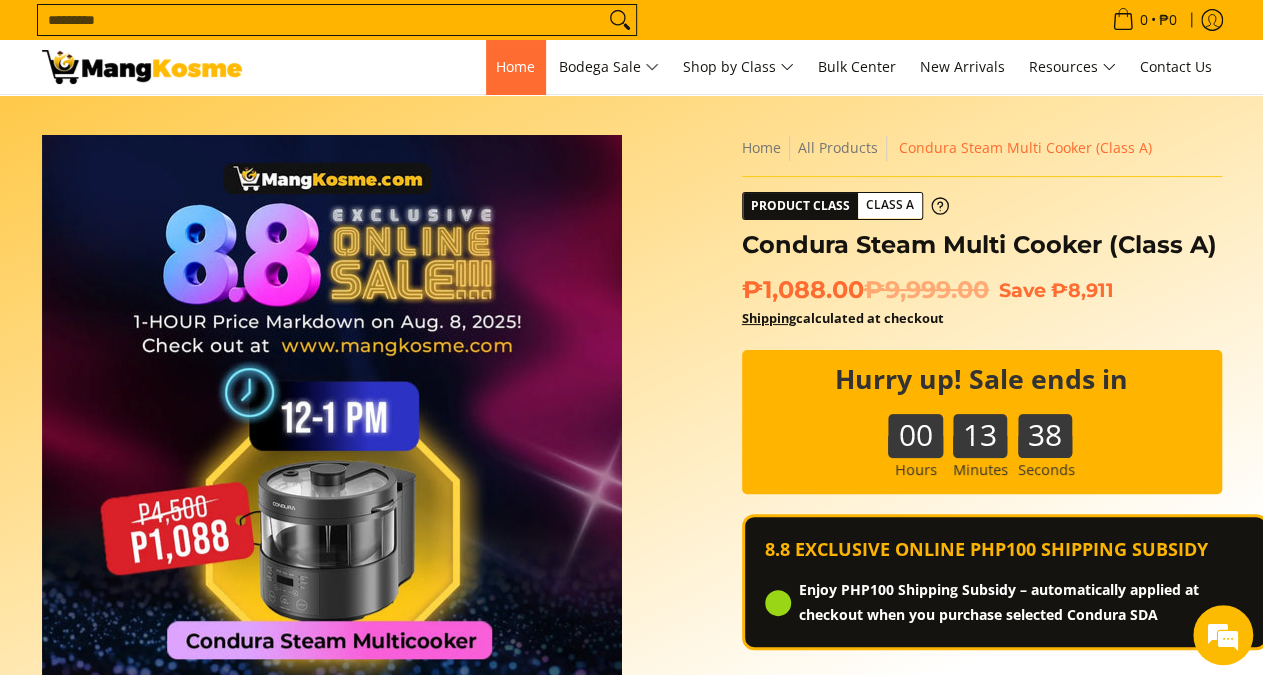 click on "Home" at bounding box center (515, 66) 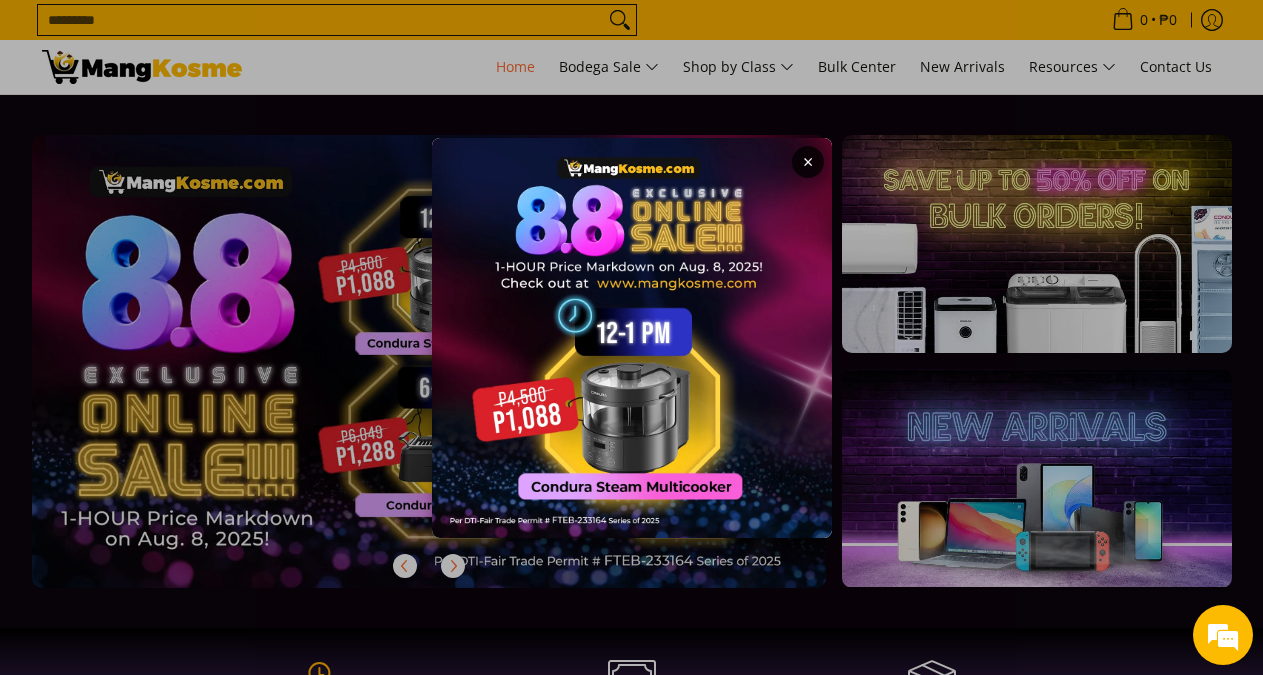 scroll, scrollTop: 0, scrollLeft: 0, axis: both 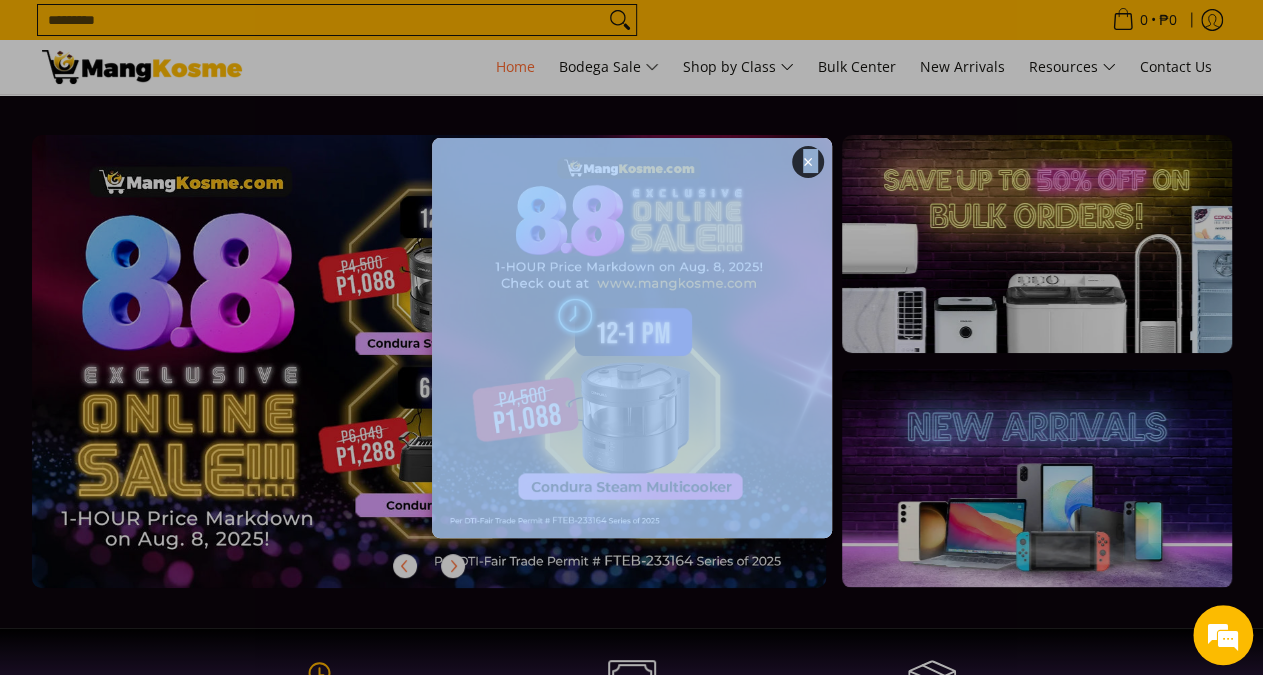 drag, startPoint x: 0, startPoint y: 0, endPoint x: 713, endPoint y: 177, distance: 734.6414 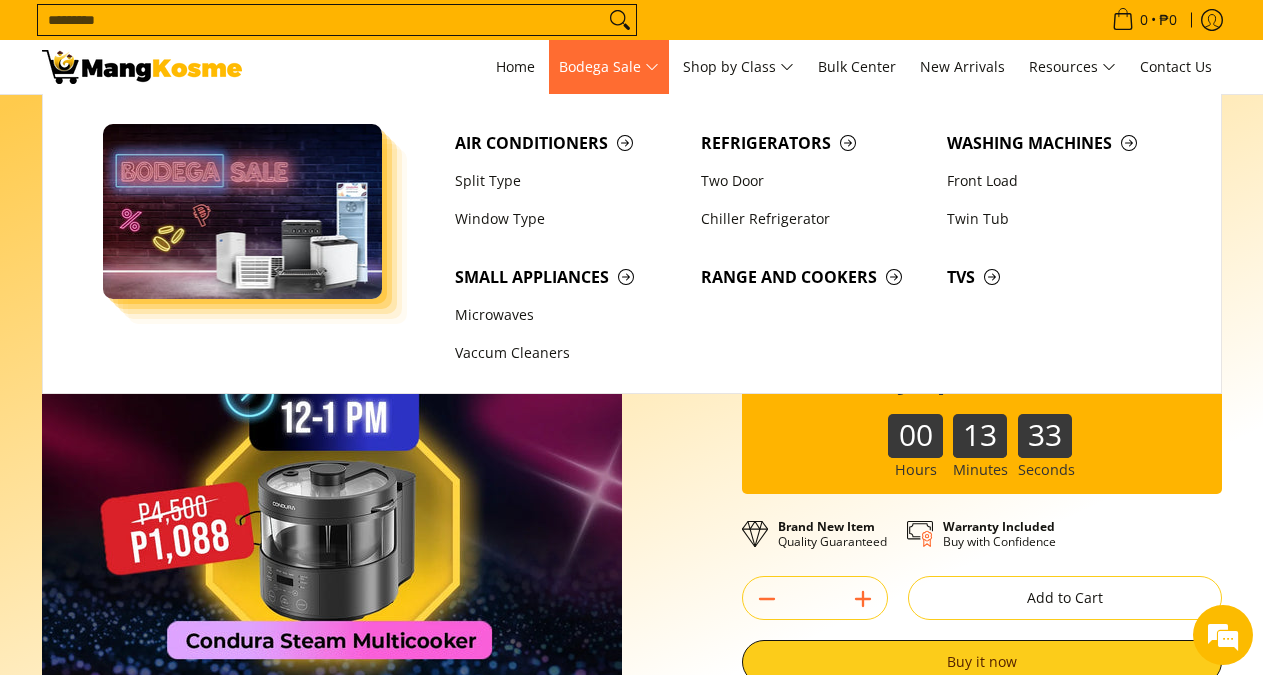 scroll, scrollTop: 0, scrollLeft: 0, axis: both 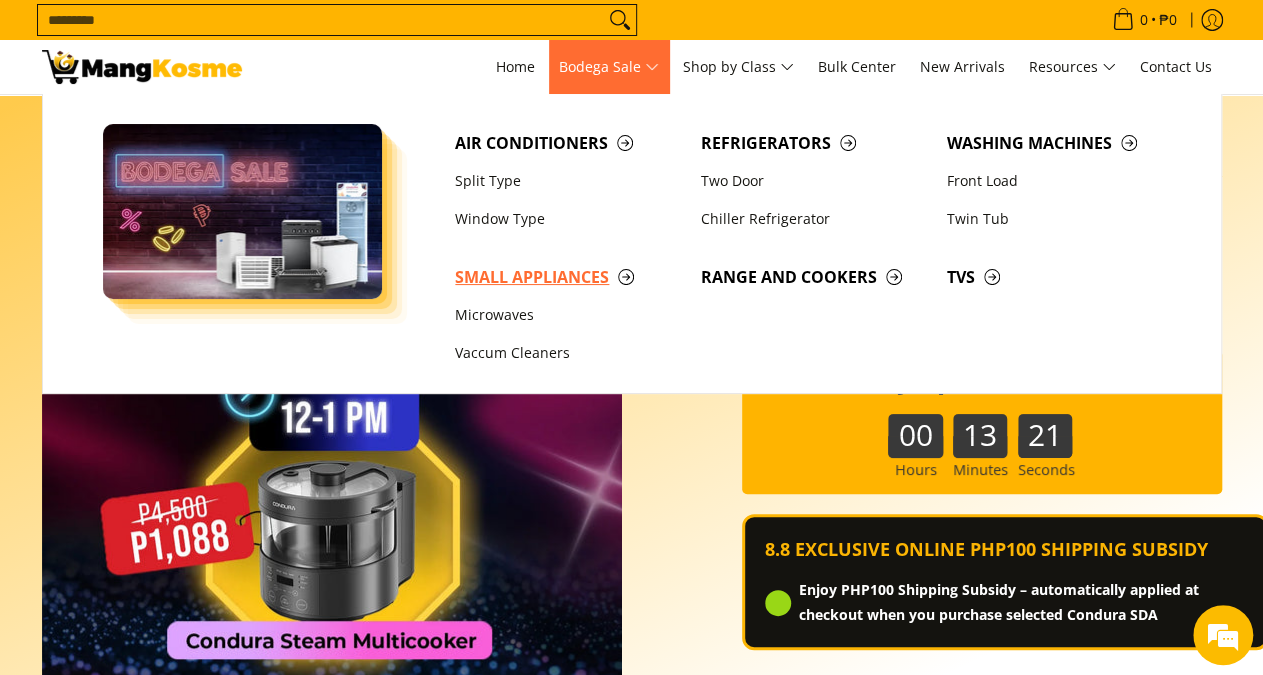 click on "Small Appliances" at bounding box center (568, 277) 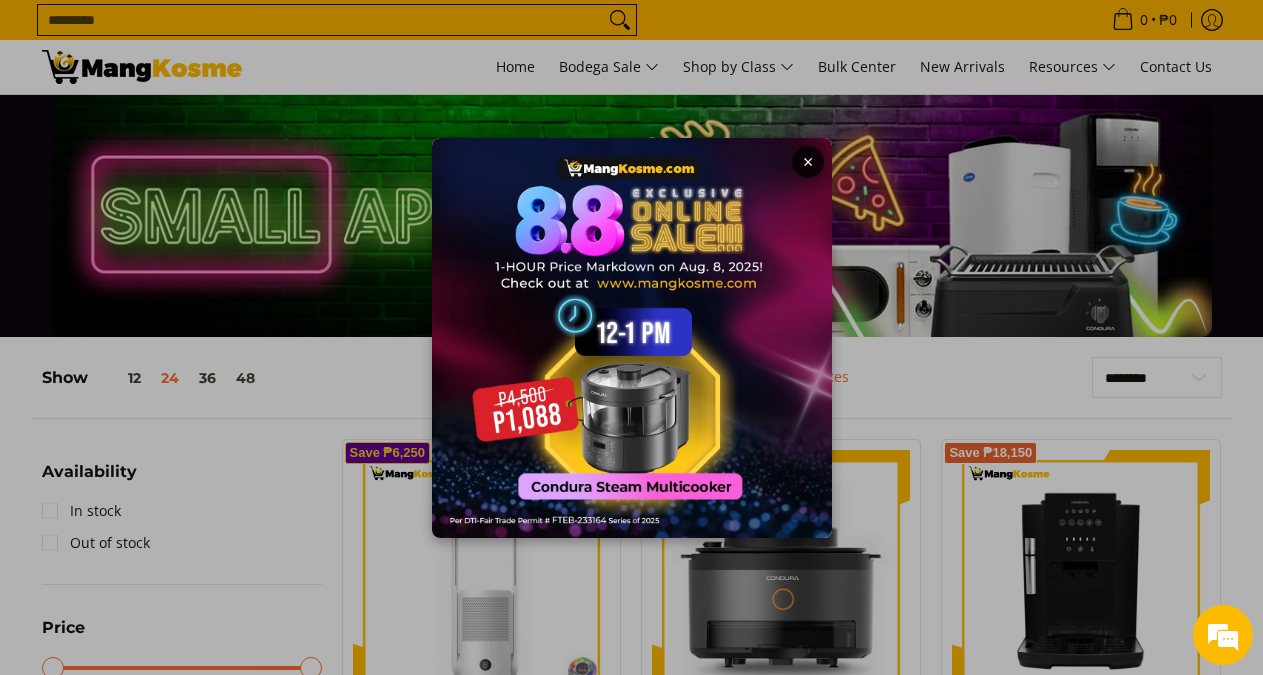 scroll, scrollTop: 0, scrollLeft: 0, axis: both 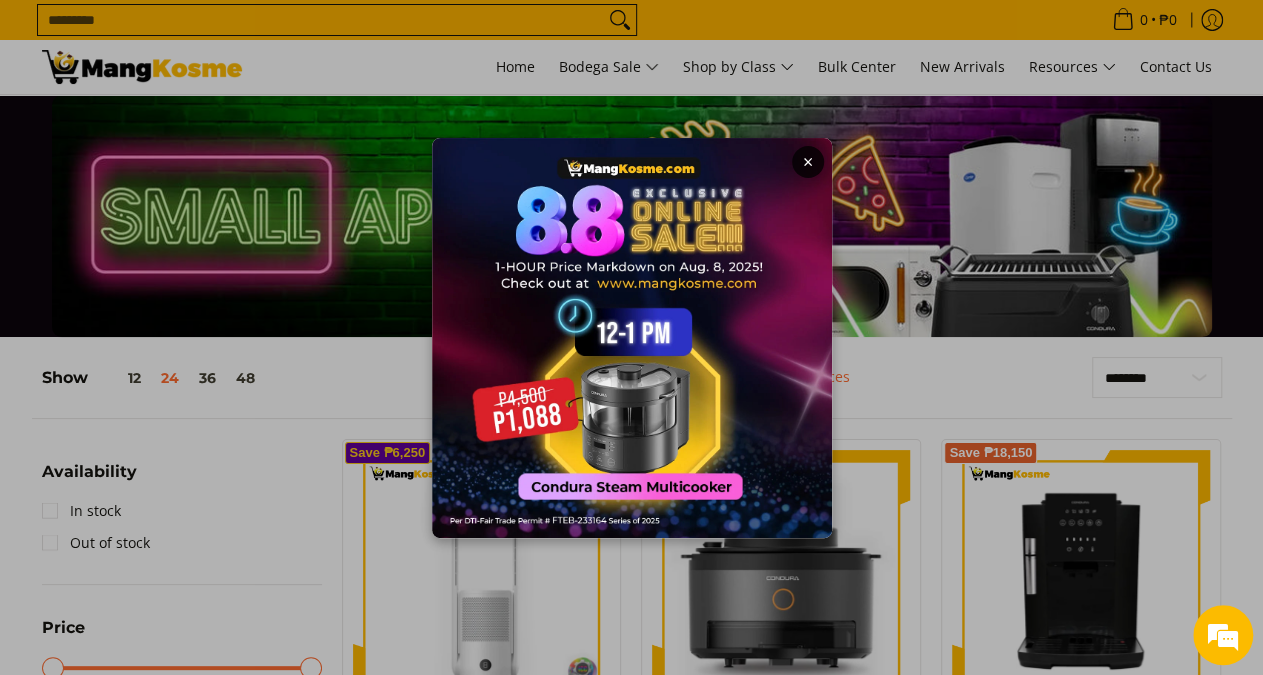 click on "×" at bounding box center [631, 337] 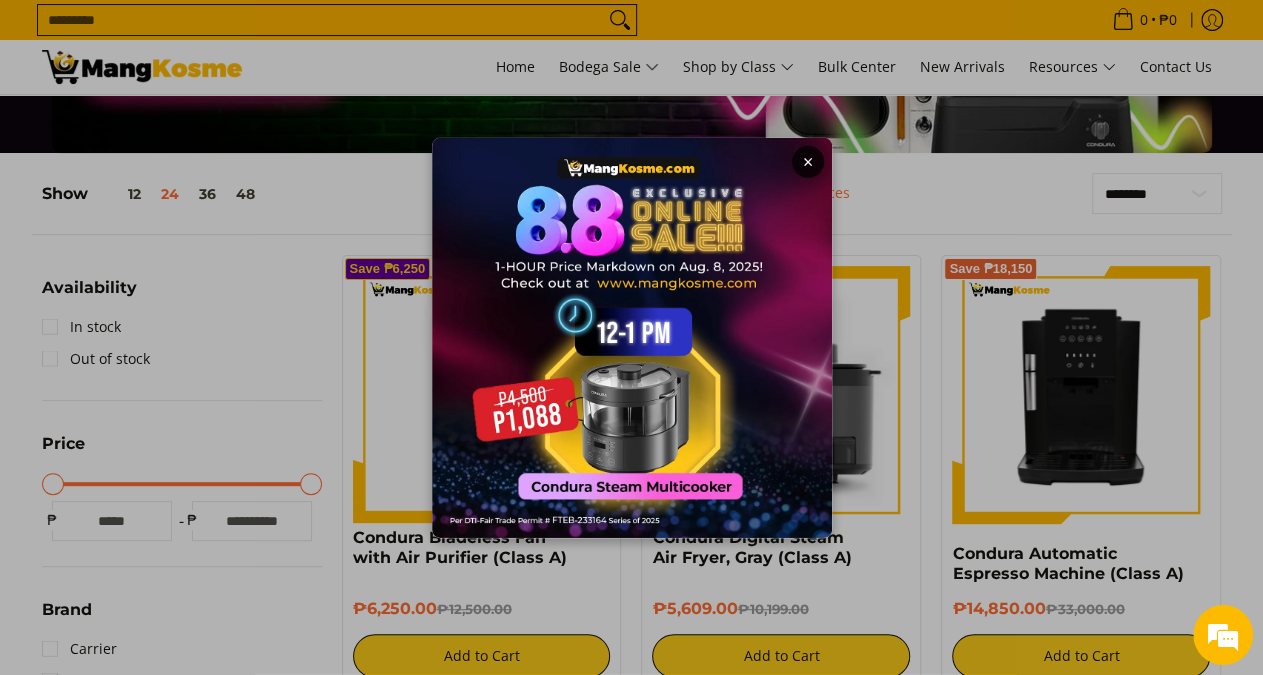 scroll, scrollTop: 0, scrollLeft: 0, axis: both 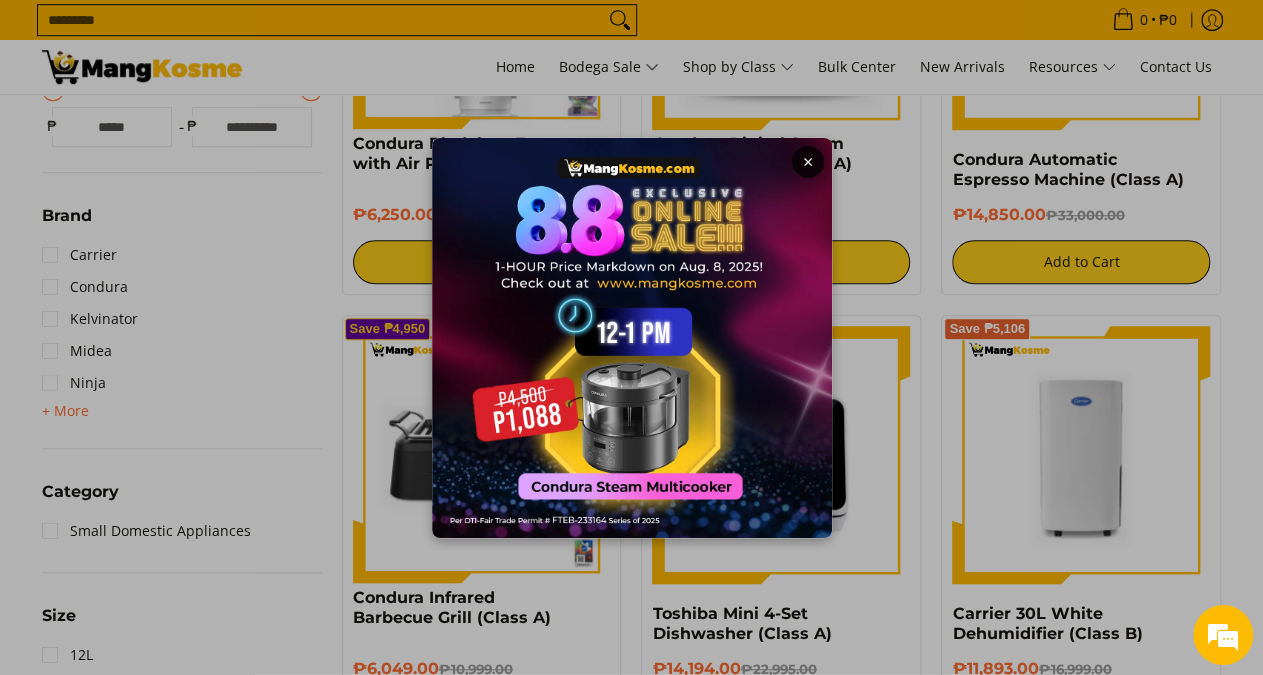 click at bounding box center (632, 338) 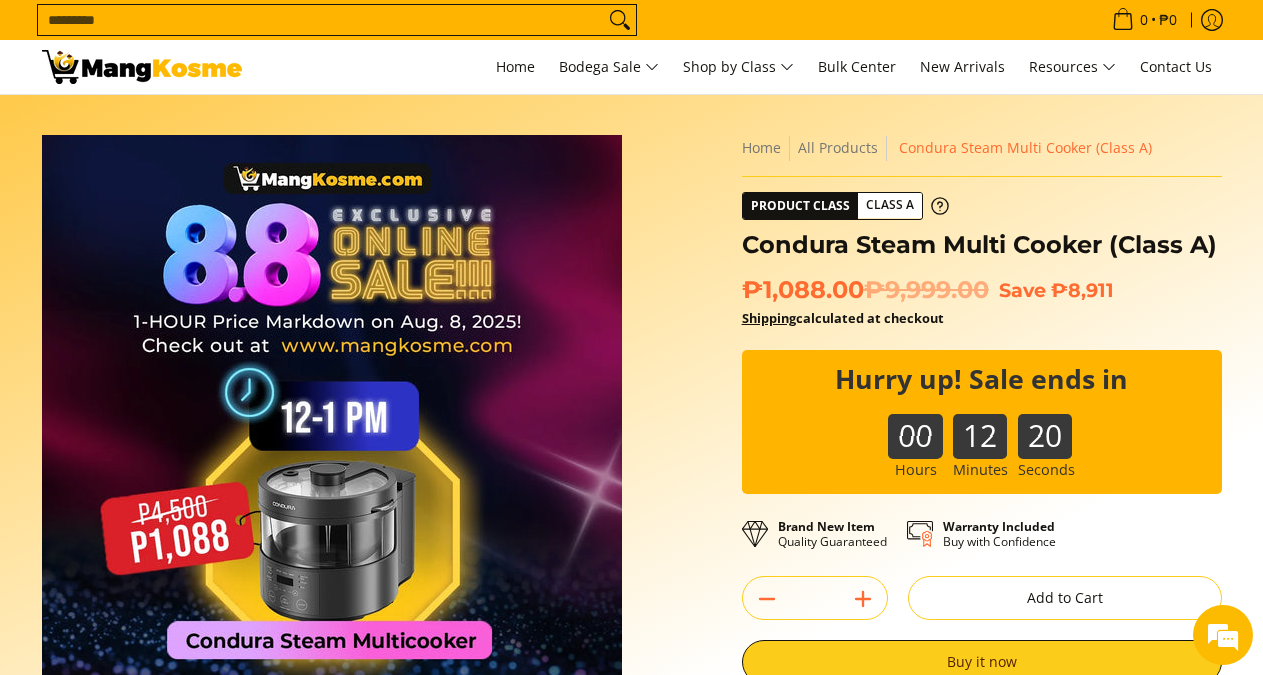 scroll, scrollTop: 0, scrollLeft: 0, axis: both 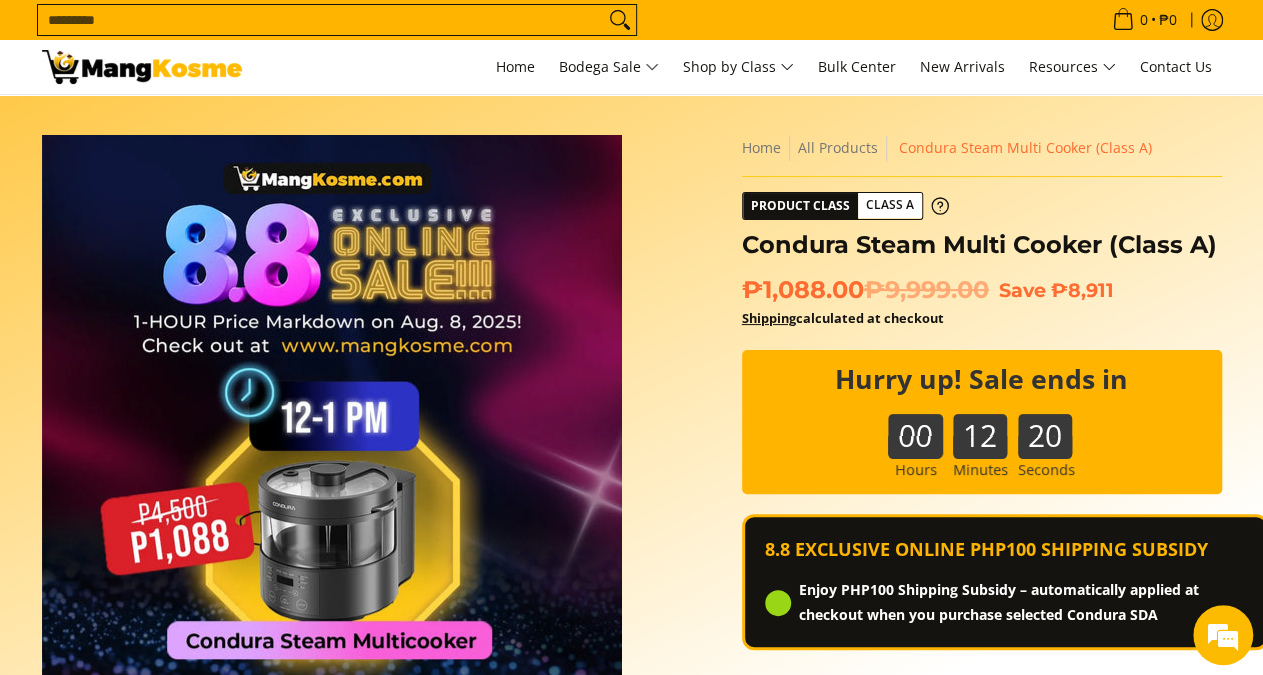drag, startPoint x: 0, startPoint y: 0, endPoint x: 1259, endPoint y: 117, distance: 1264.4248 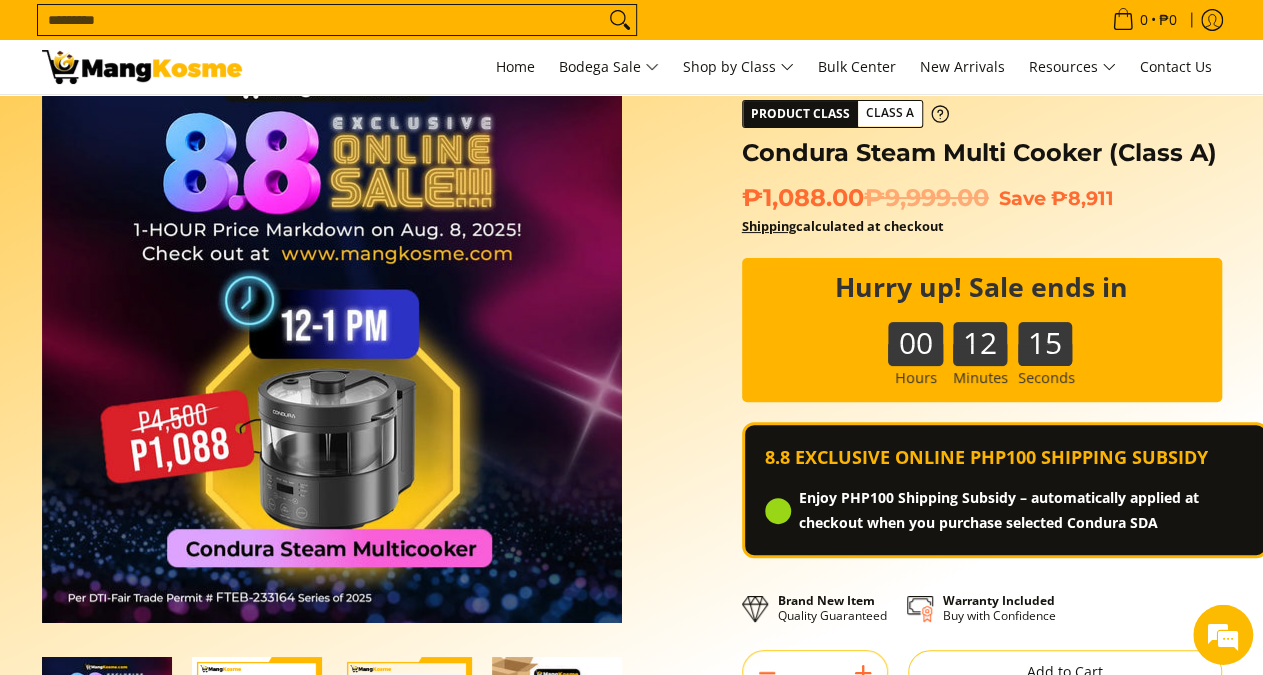 scroll, scrollTop: 95, scrollLeft: 0, axis: vertical 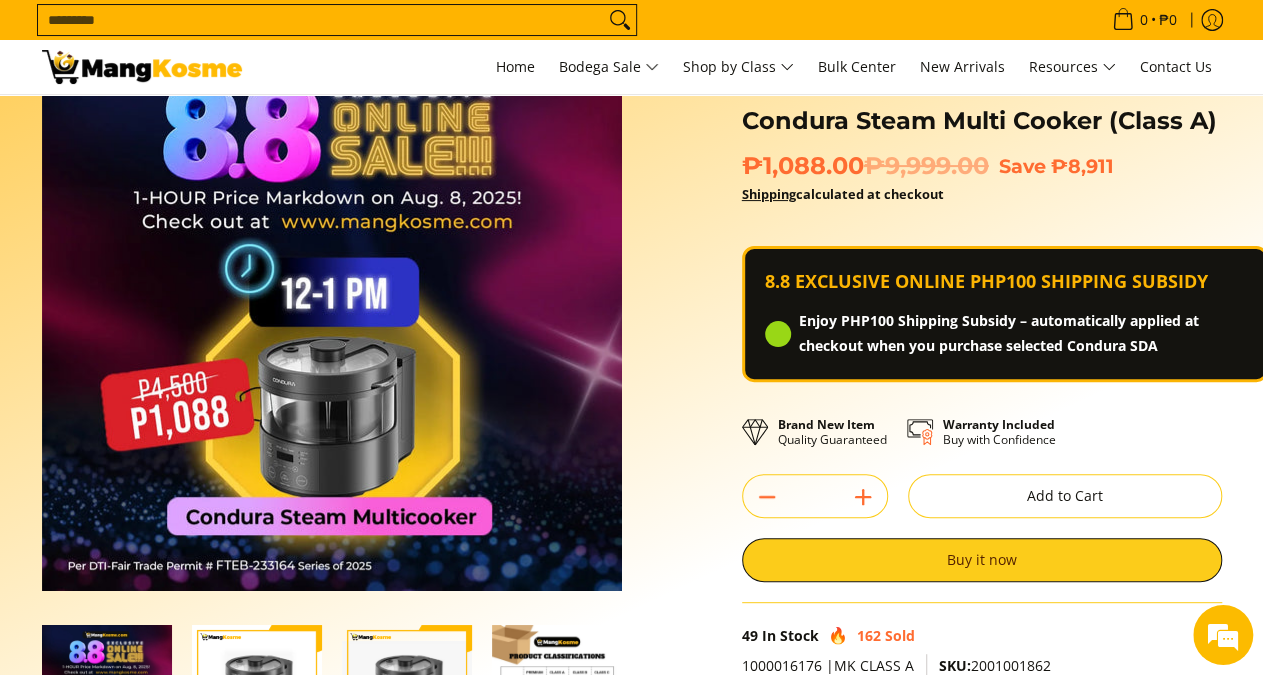 click on "Skip to Main Content
Enable zoom Disable zoom
Enable zoom Disable zoom
Enable zoom Disable zoom
Enable zoom Disable zoom
Home All Products
Condura Steam Multi Cooker (Class A)" at bounding box center [632, 466] 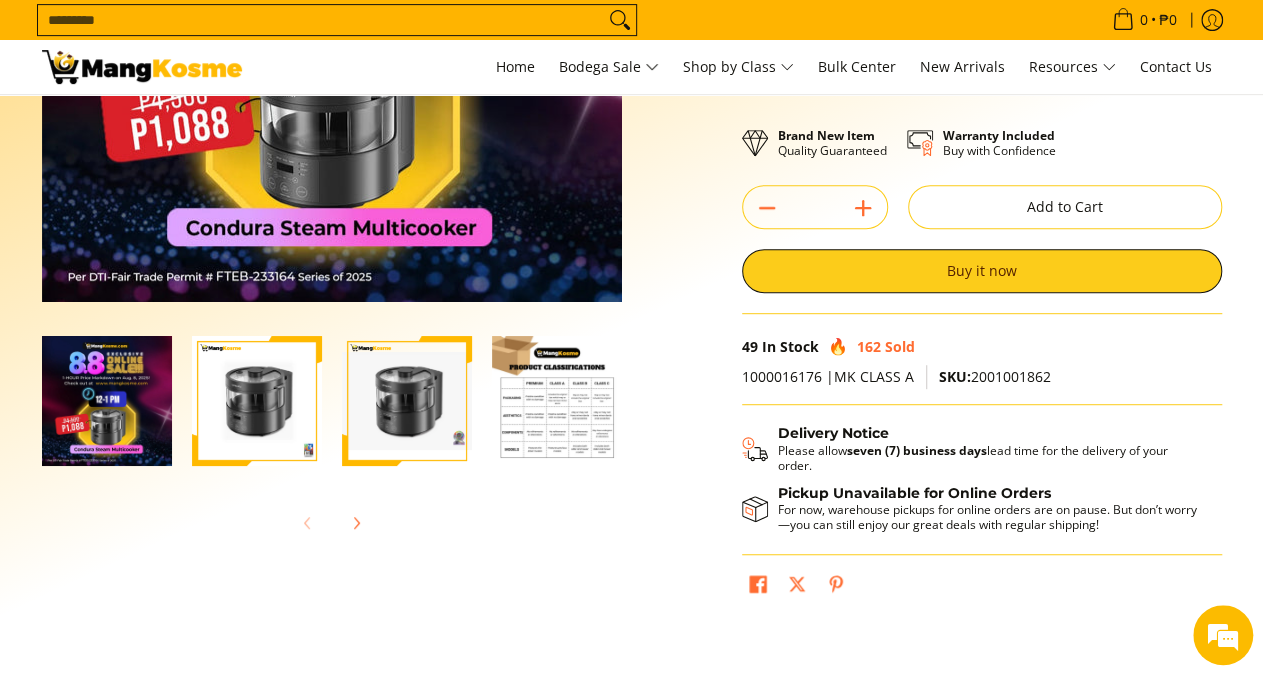 scroll, scrollTop: 238, scrollLeft: 0, axis: vertical 